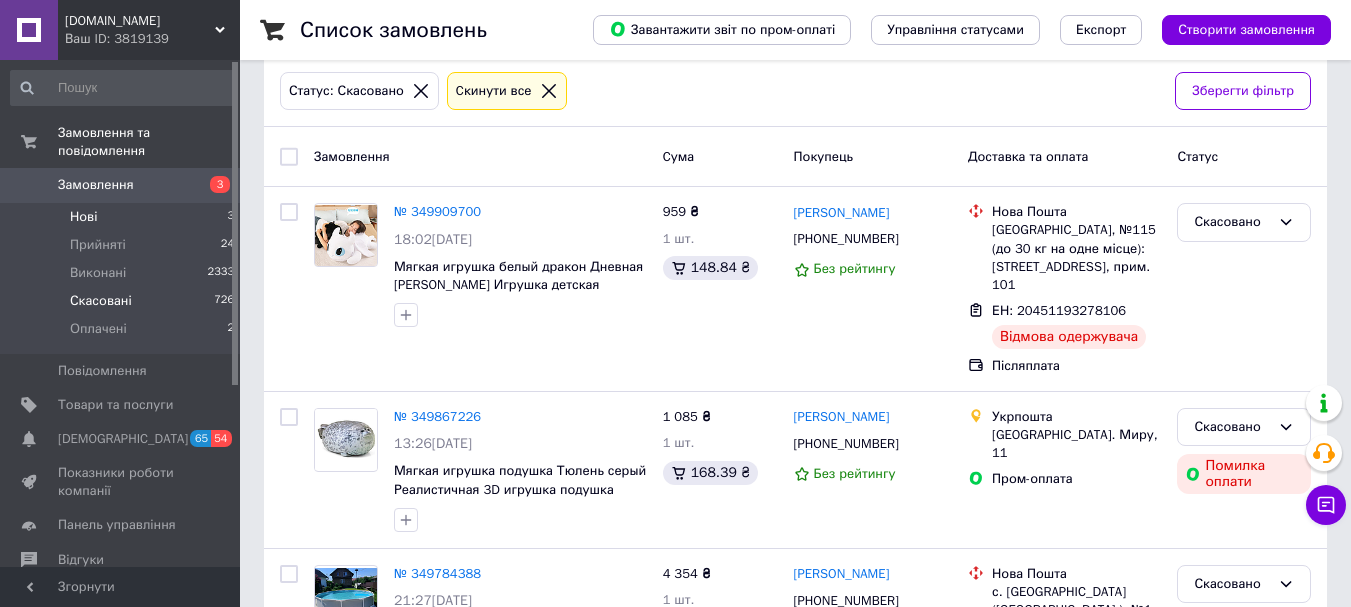 scroll, scrollTop: 100, scrollLeft: 0, axis: vertical 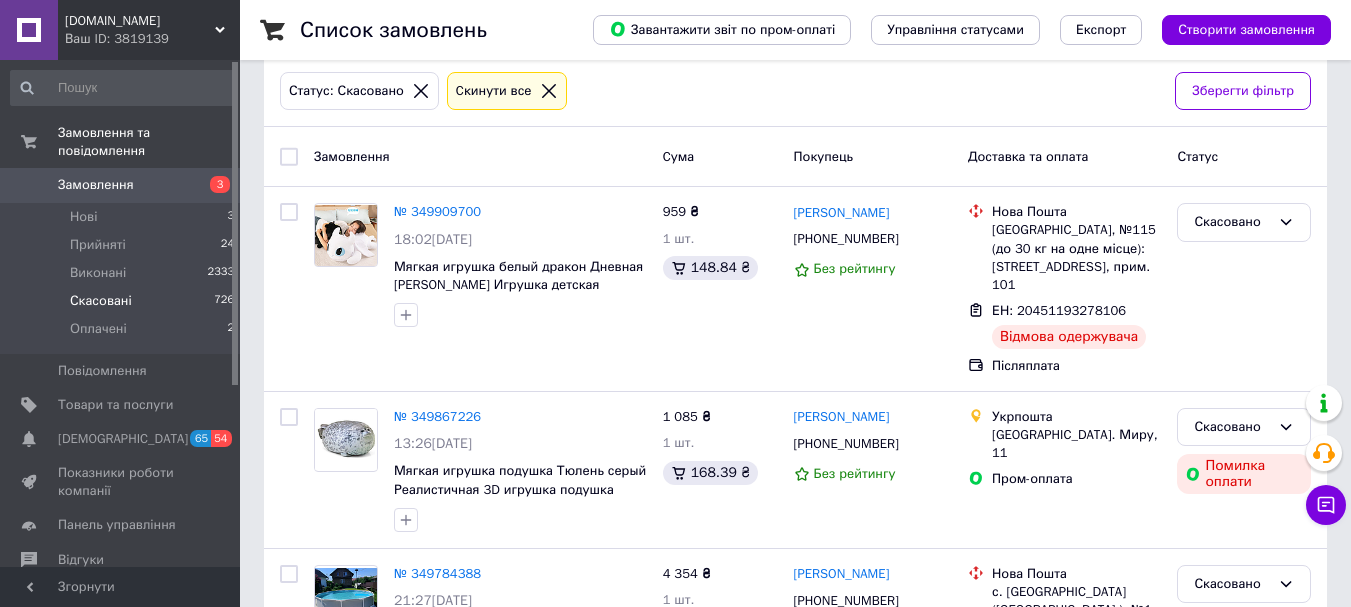 click on "Замовлення" at bounding box center (96, 185) 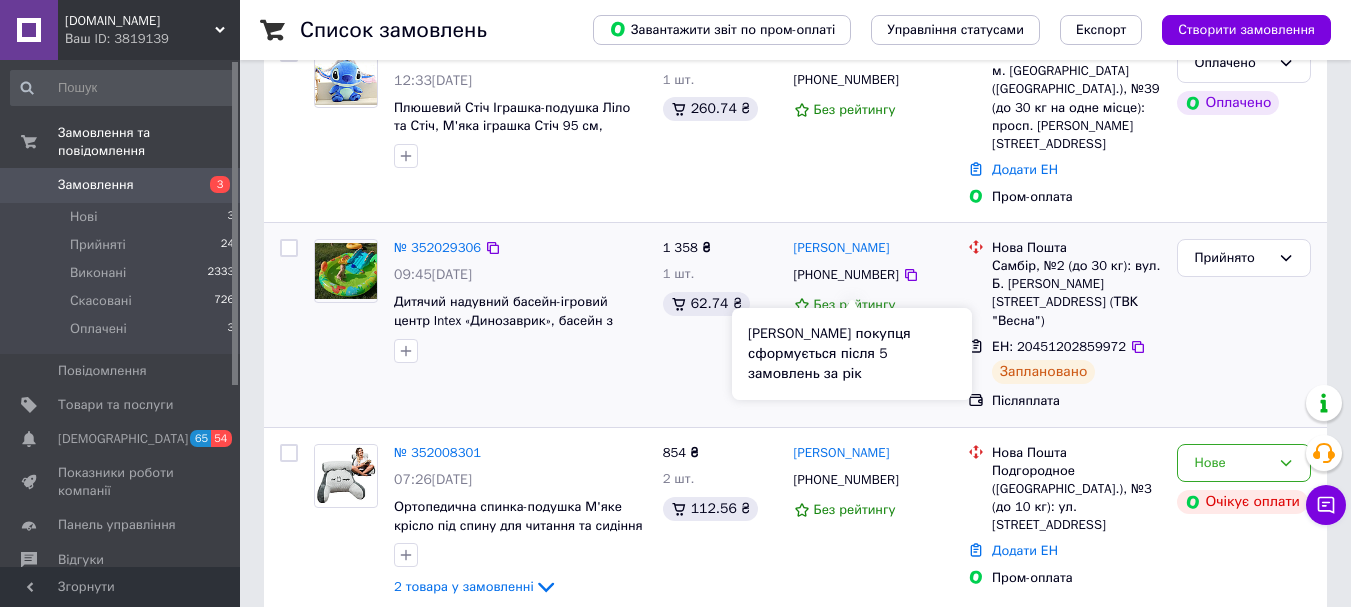 scroll, scrollTop: 200, scrollLeft: 0, axis: vertical 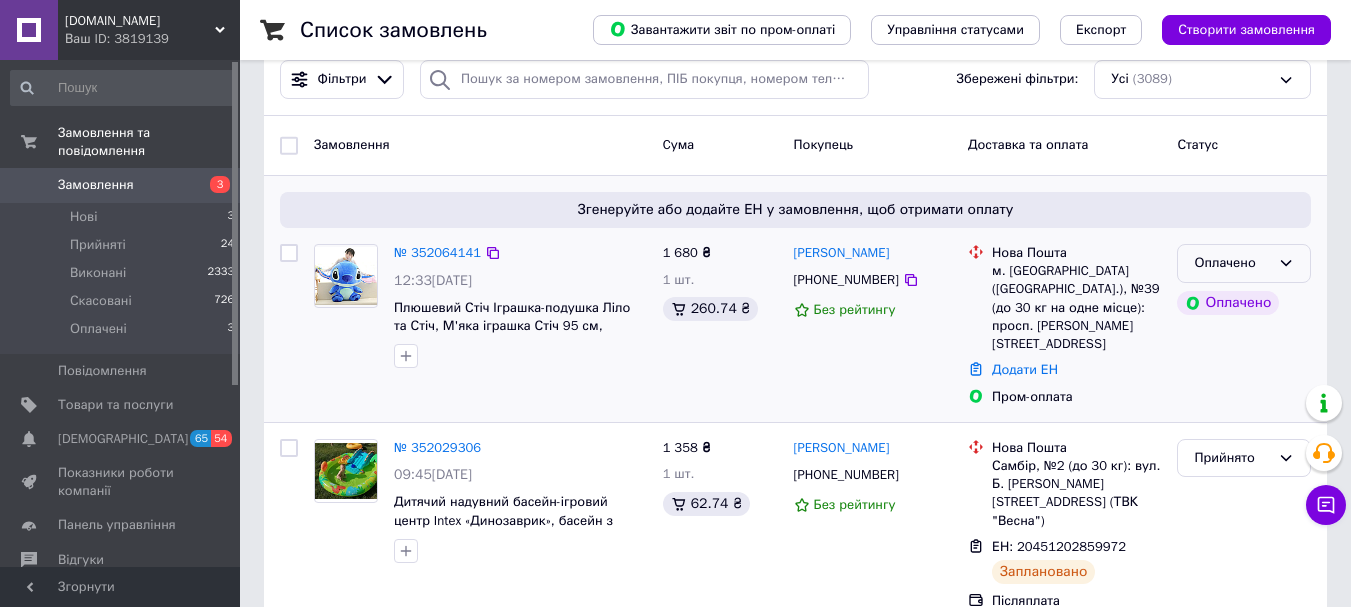 click 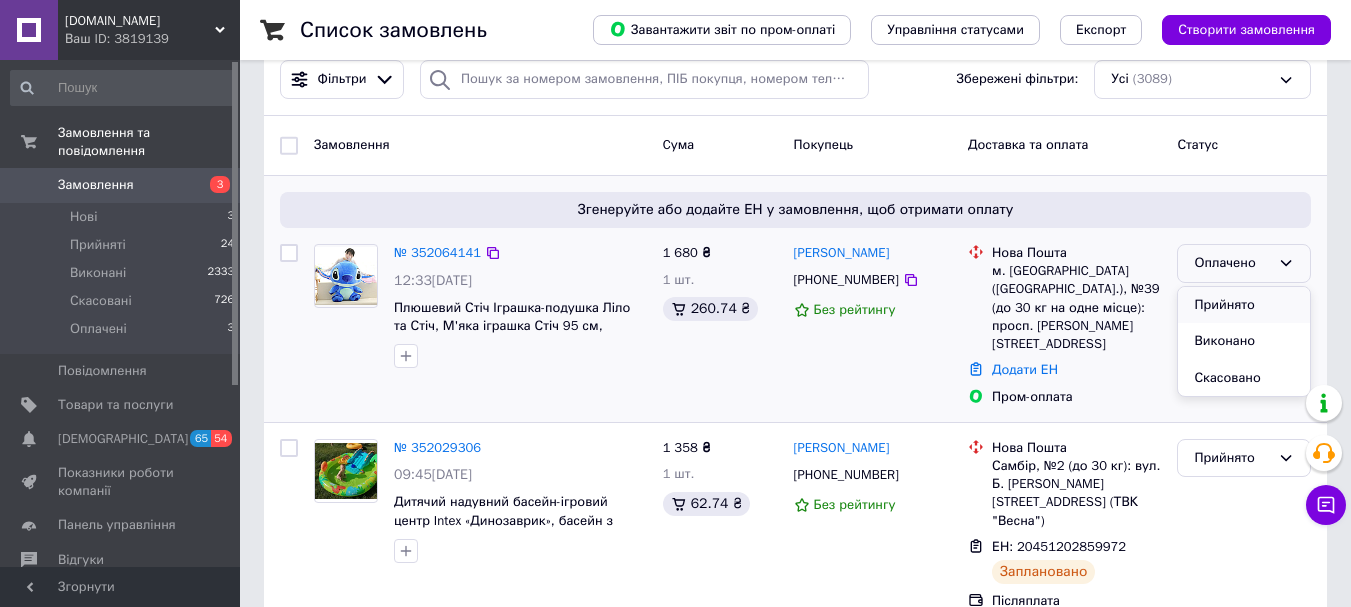 click on "Прийнято" at bounding box center (1244, 305) 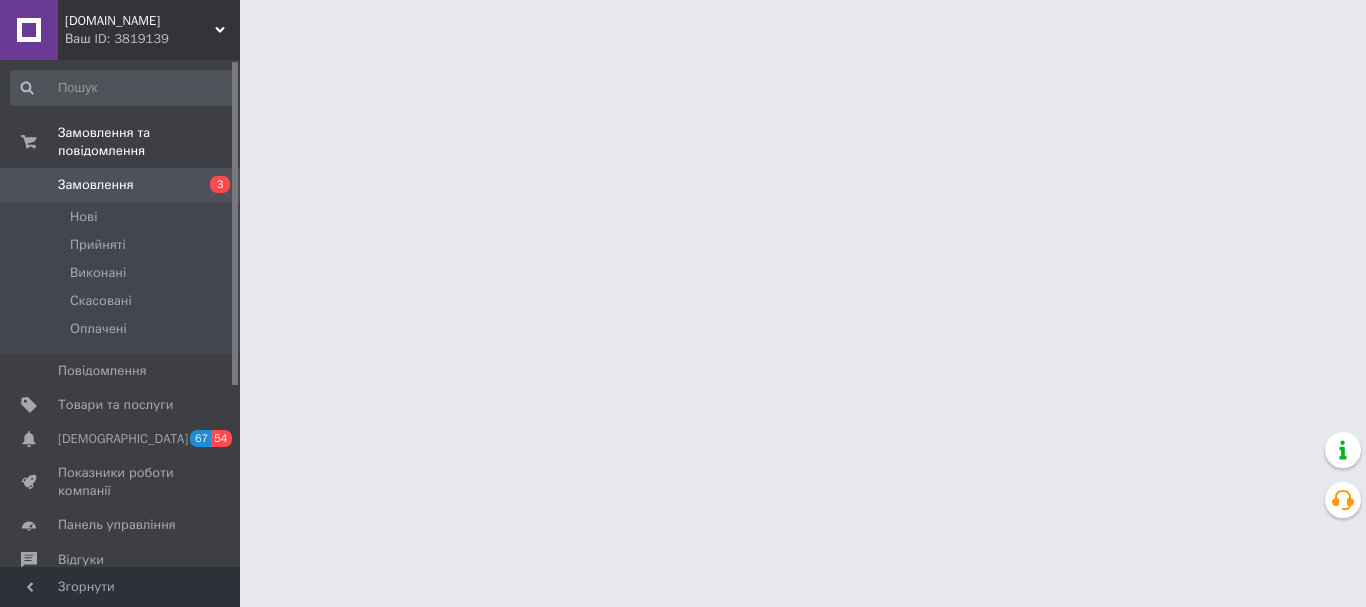 scroll, scrollTop: 0, scrollLeft: 0, axis: both 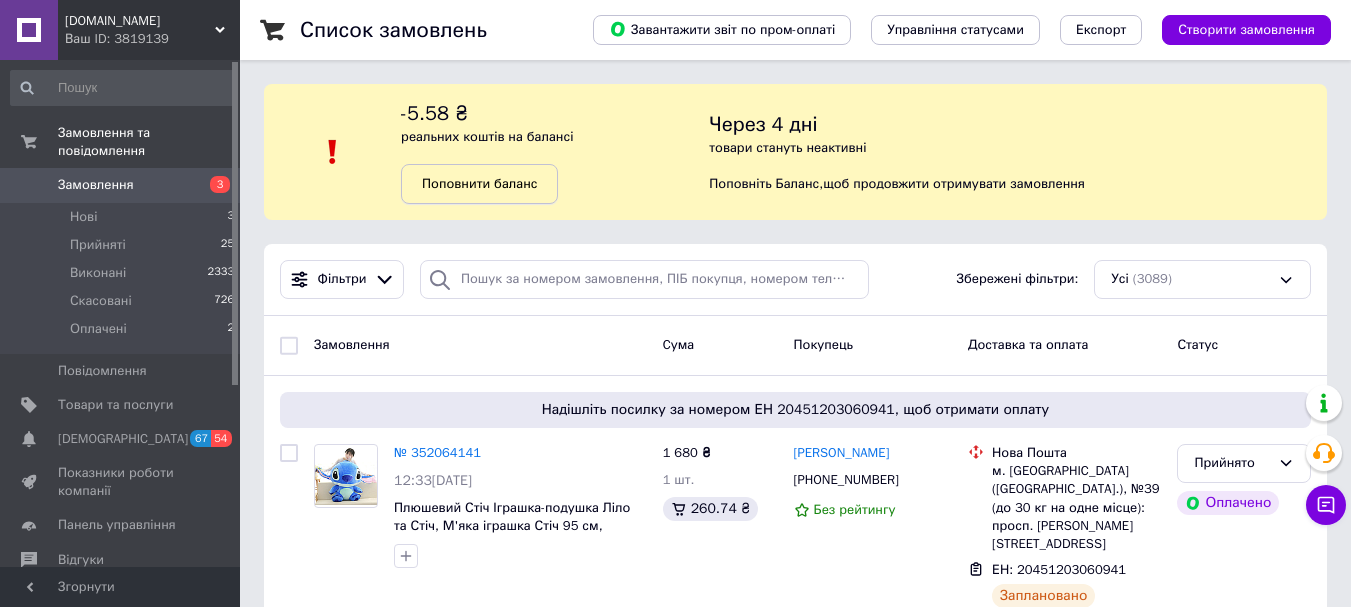 click on "Поповнити баланс" at bounding box center [479, 183] 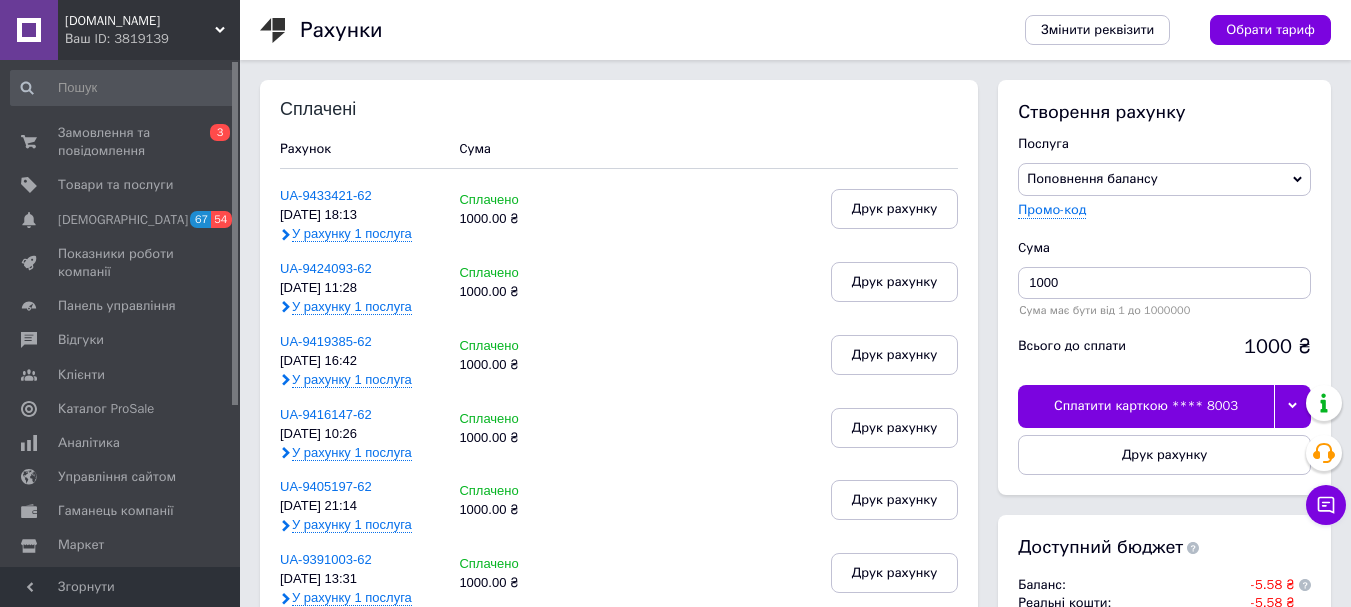 click on "Сплатити карткою  **** 8003" at bounding box center [1146, 406] 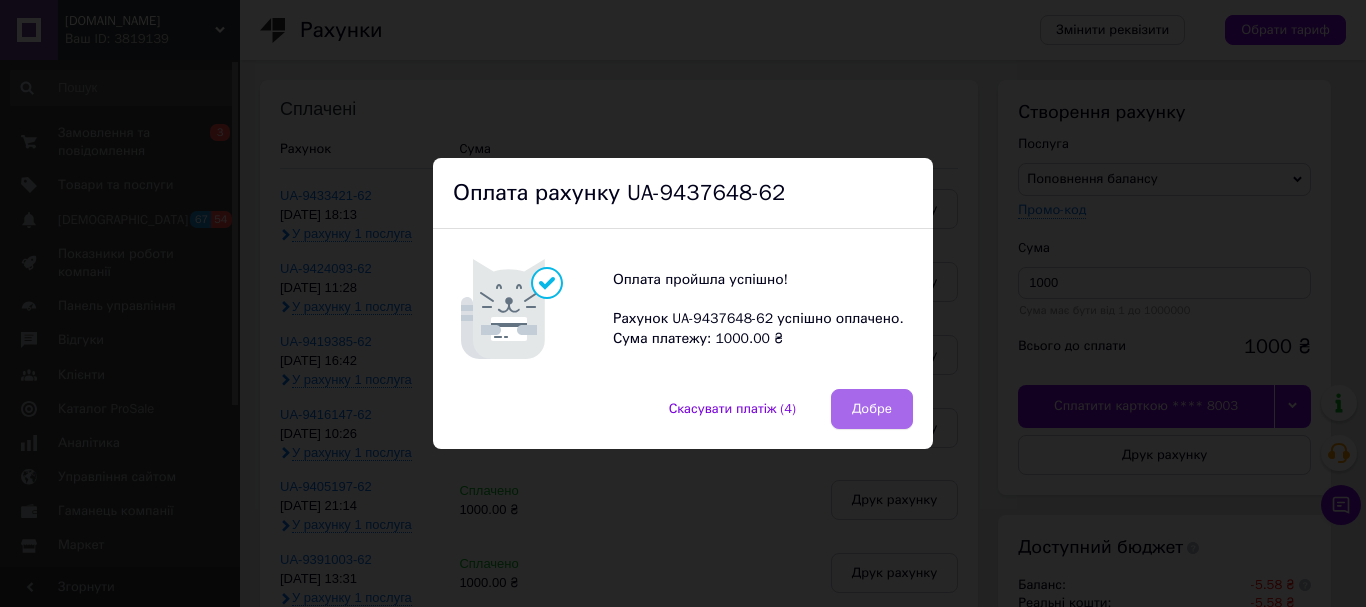 click on "Добре" at bounding box center [872, 409] 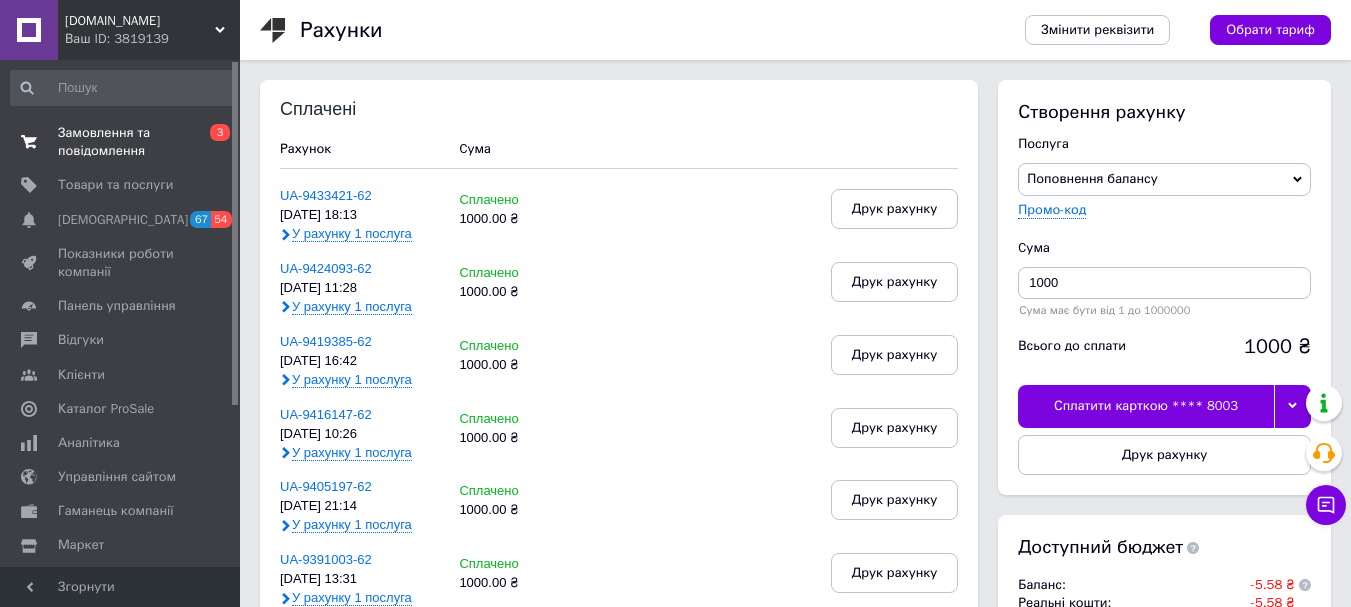 click on "Замовлення та повідомлення" at bounding box center (121, 142) 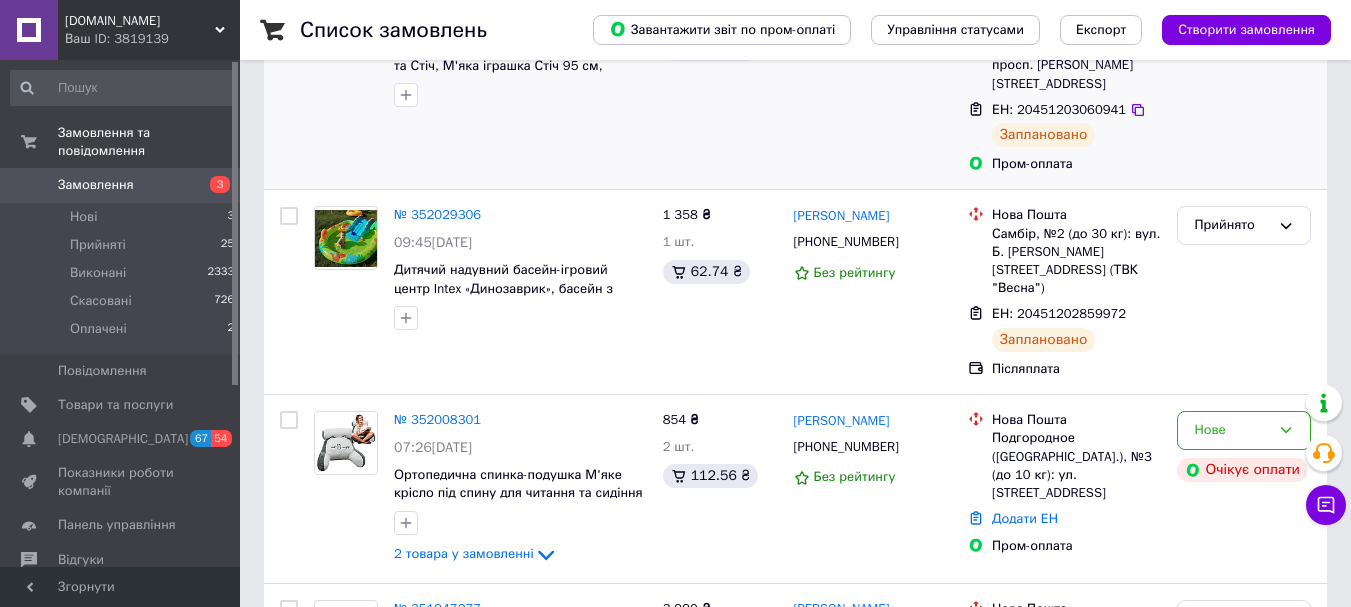 scroll, scrollTop: 400, scrollLeft: 0, axis: vertical 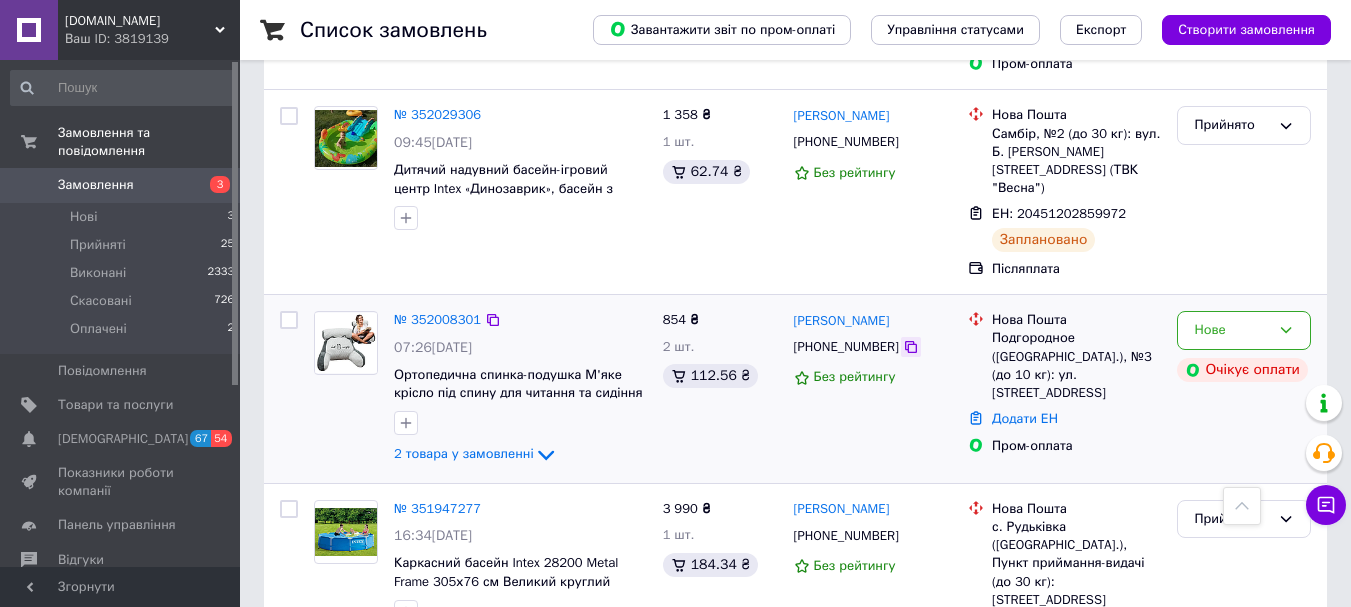 click 